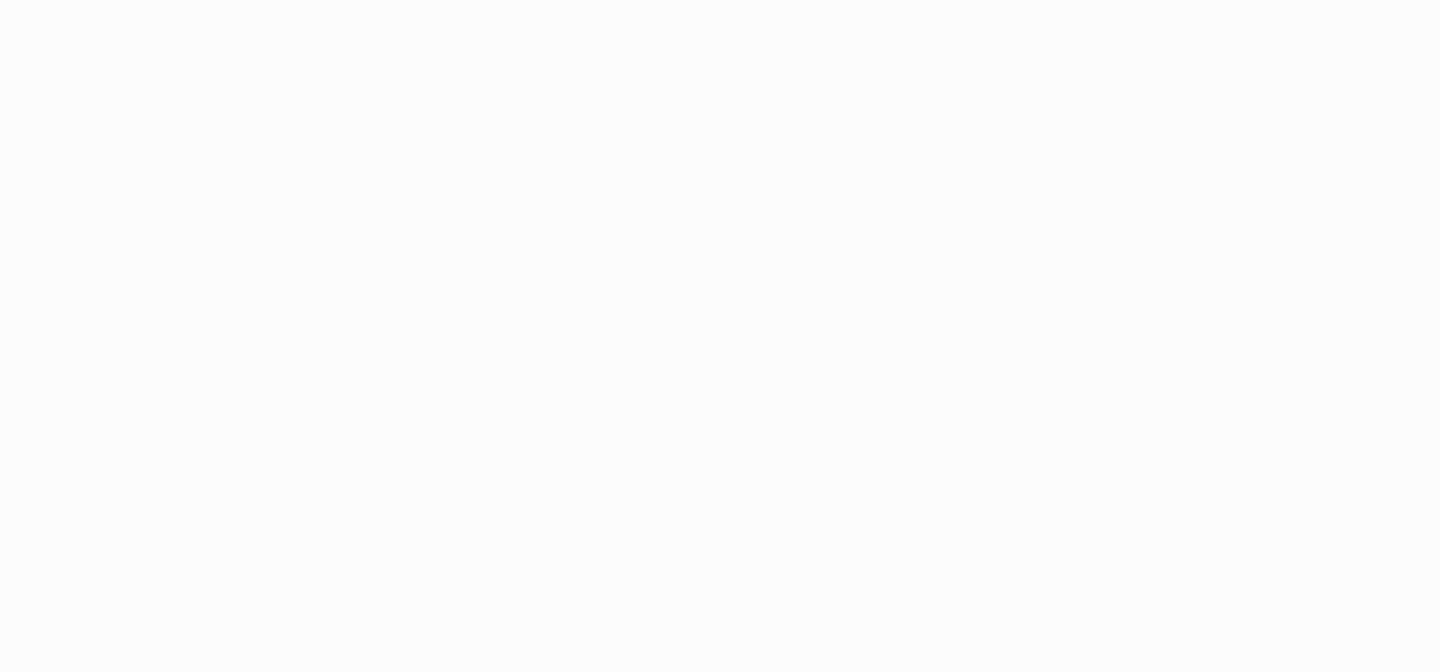 scroll, scrollTop: 0, scrollLeft: 0, axis: both 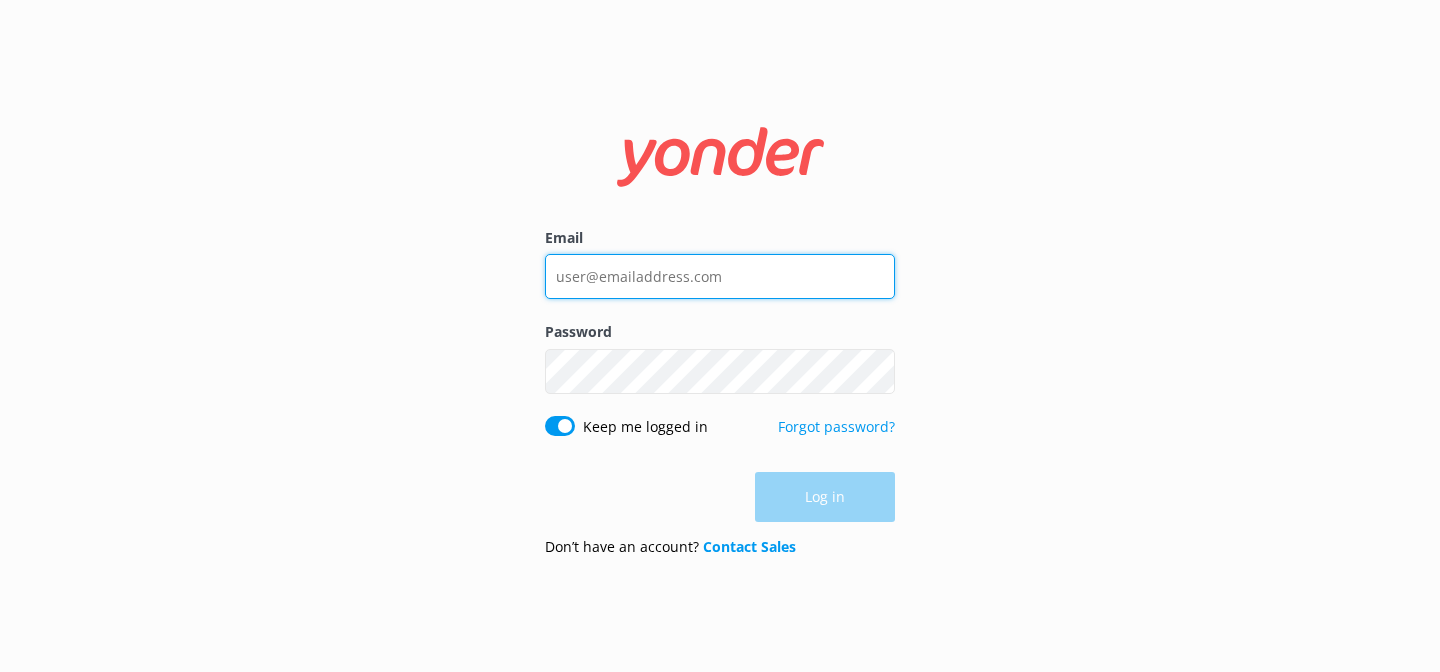 type on "[USERNAME]@example.com" 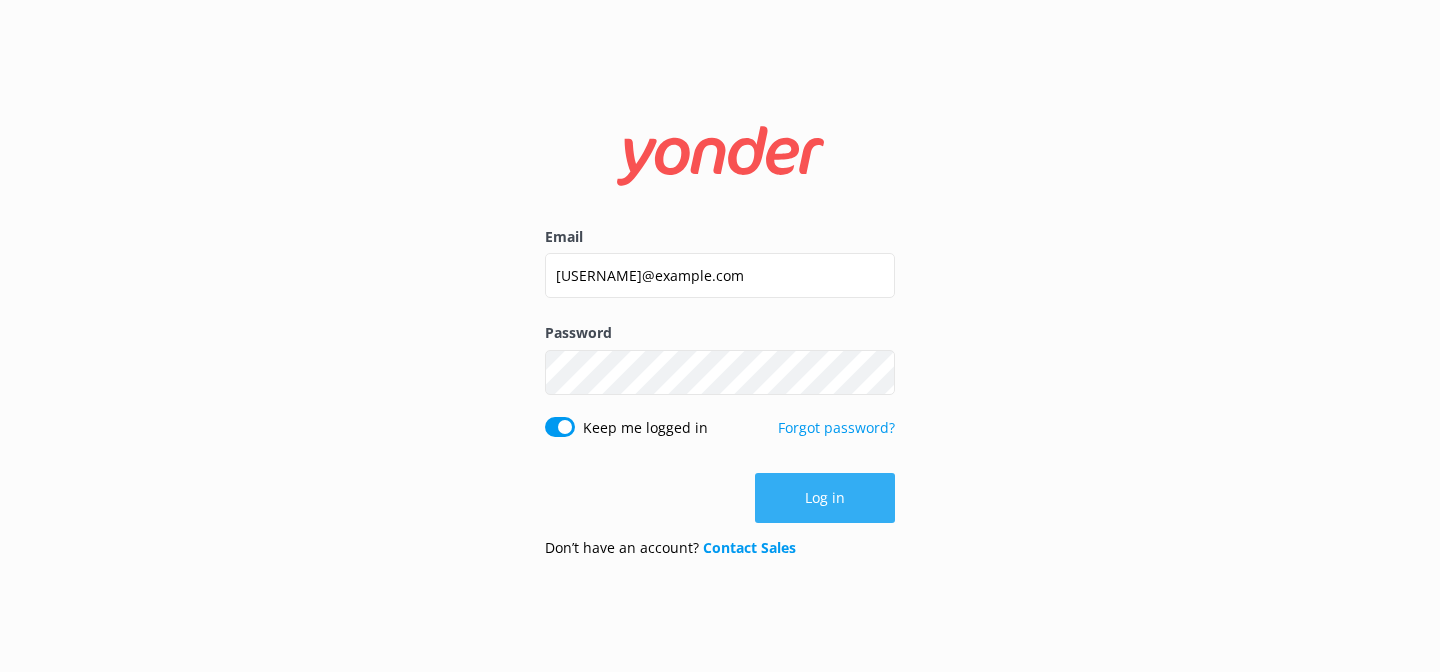 click on "Log in" at bounding box center [720, 498] 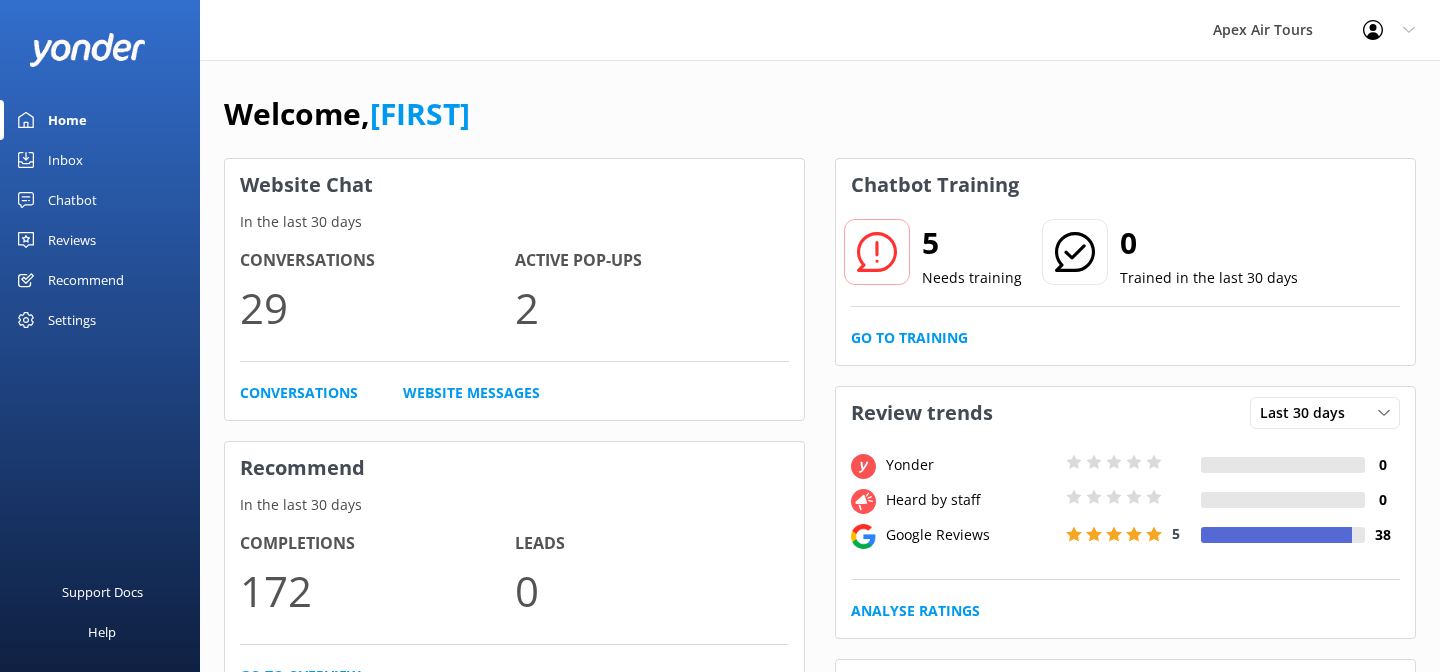 click on "Chatbot" at bounding box center [72, 200] 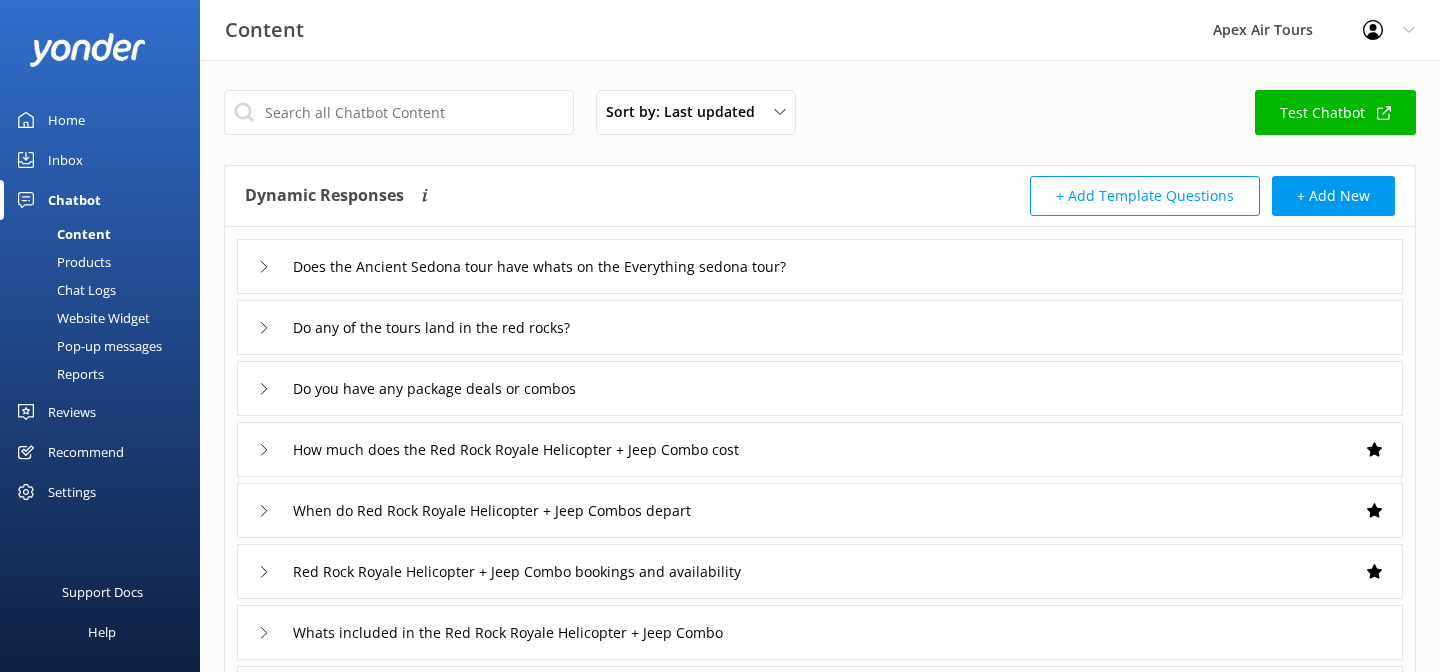 click on "Reports" at bounding box center [58, 374] 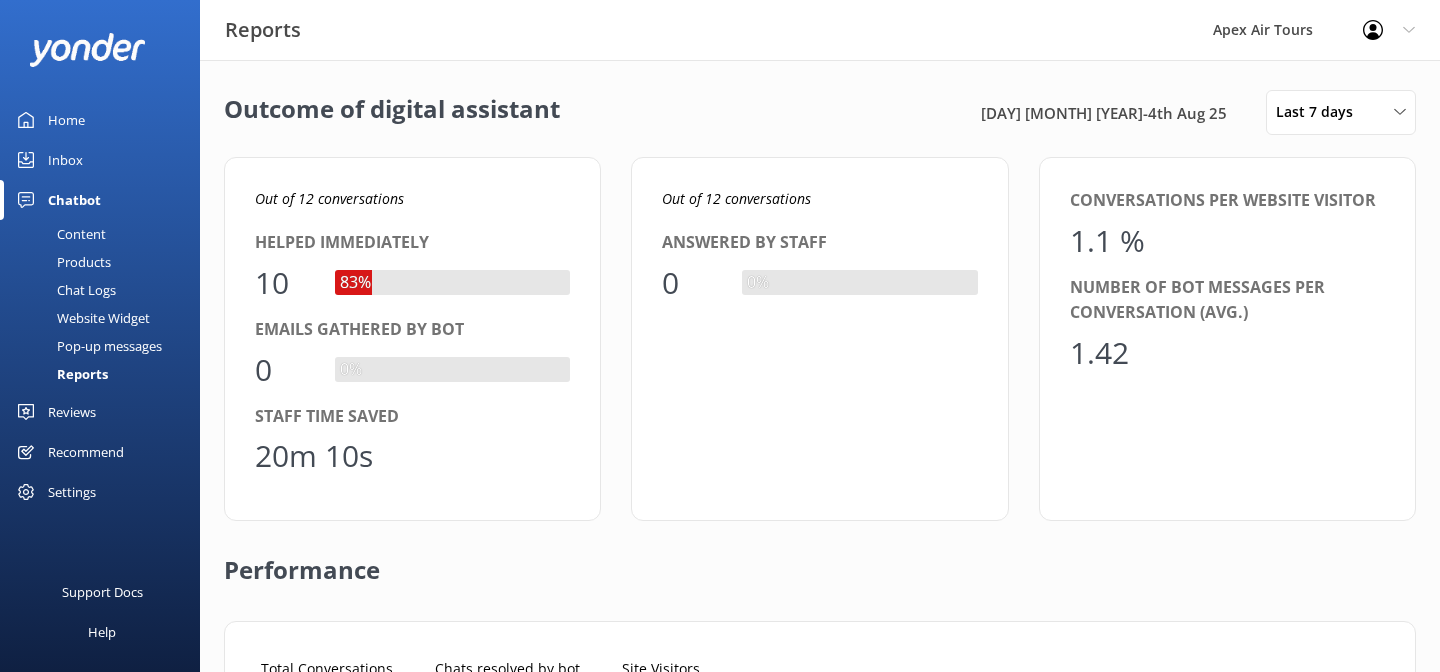 scroll, scrollTop: 1, scrollLeft: 1, axis: both 